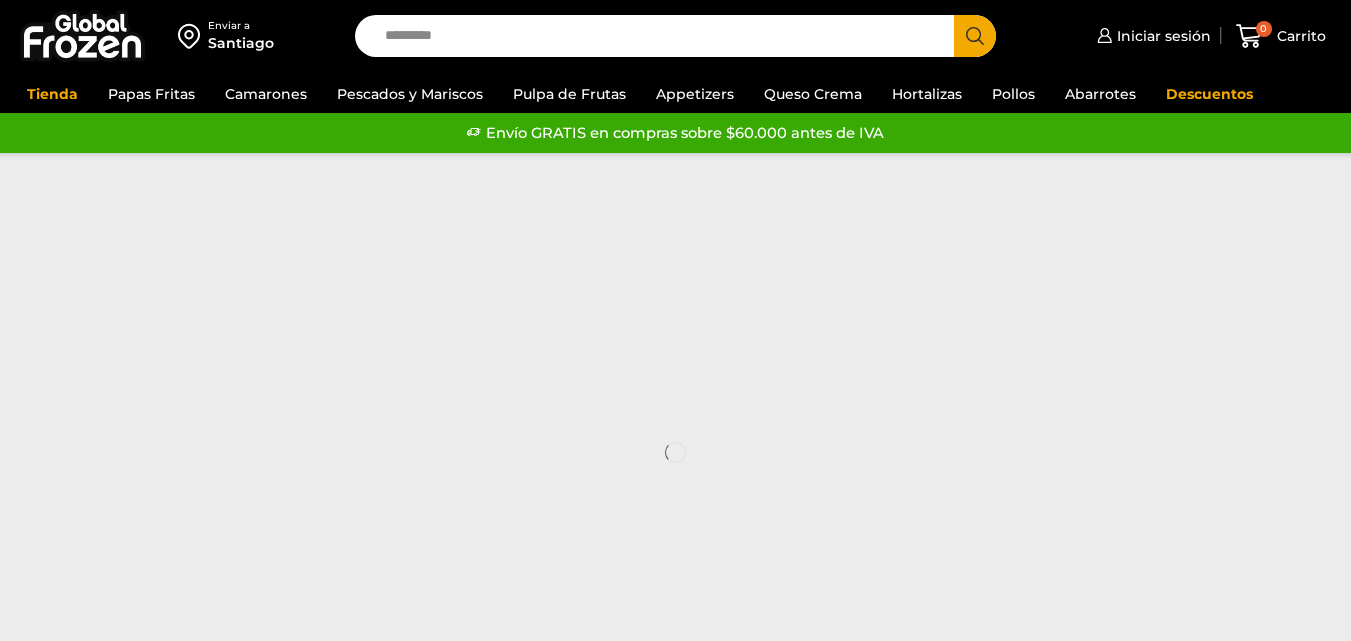scroll, scrollTop: 0, scrollLeft: 0, axis: both 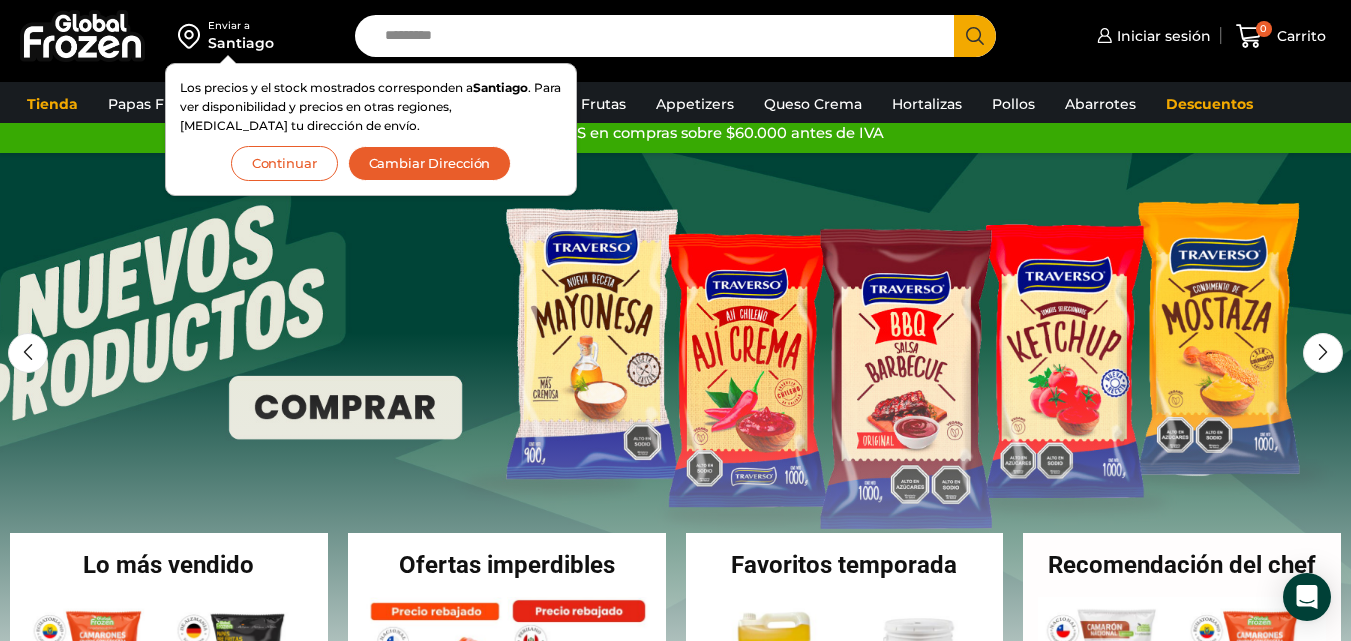 click on "Continuar" at bounding box center (284, 163) 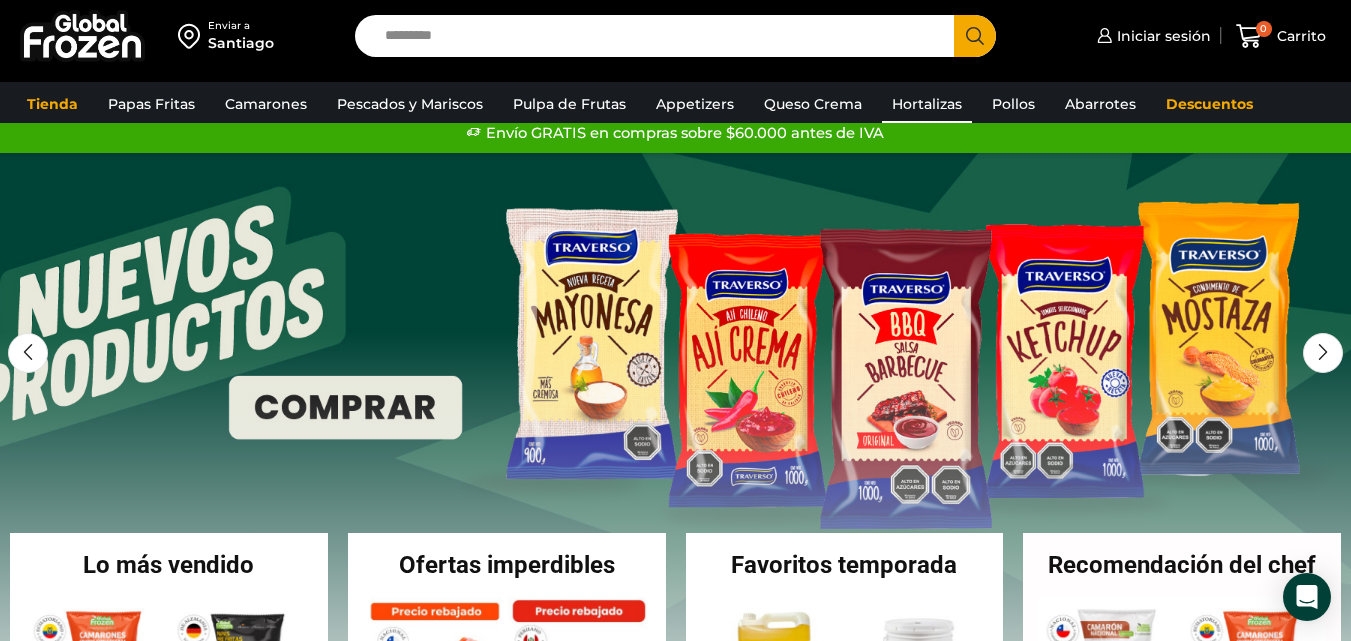 click on "Hortalizas" at bounding box center [927, 104] 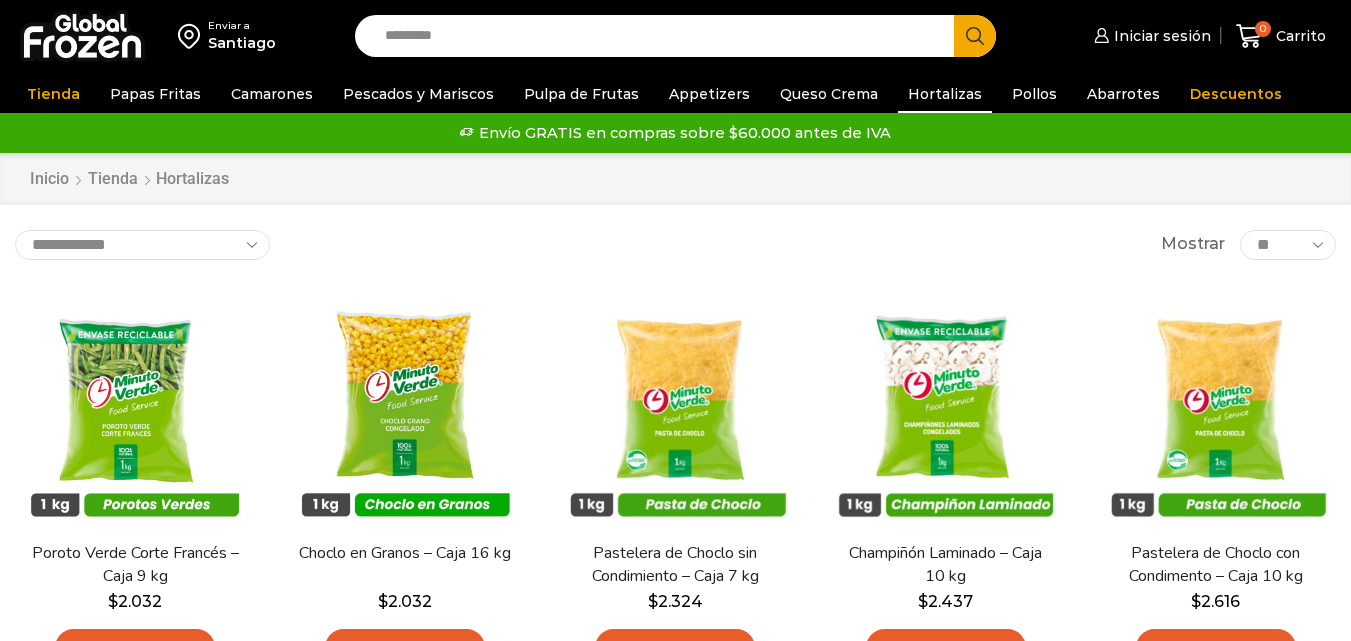 scroll, scrollTop: 0, scrollLeft: 0, axis: both 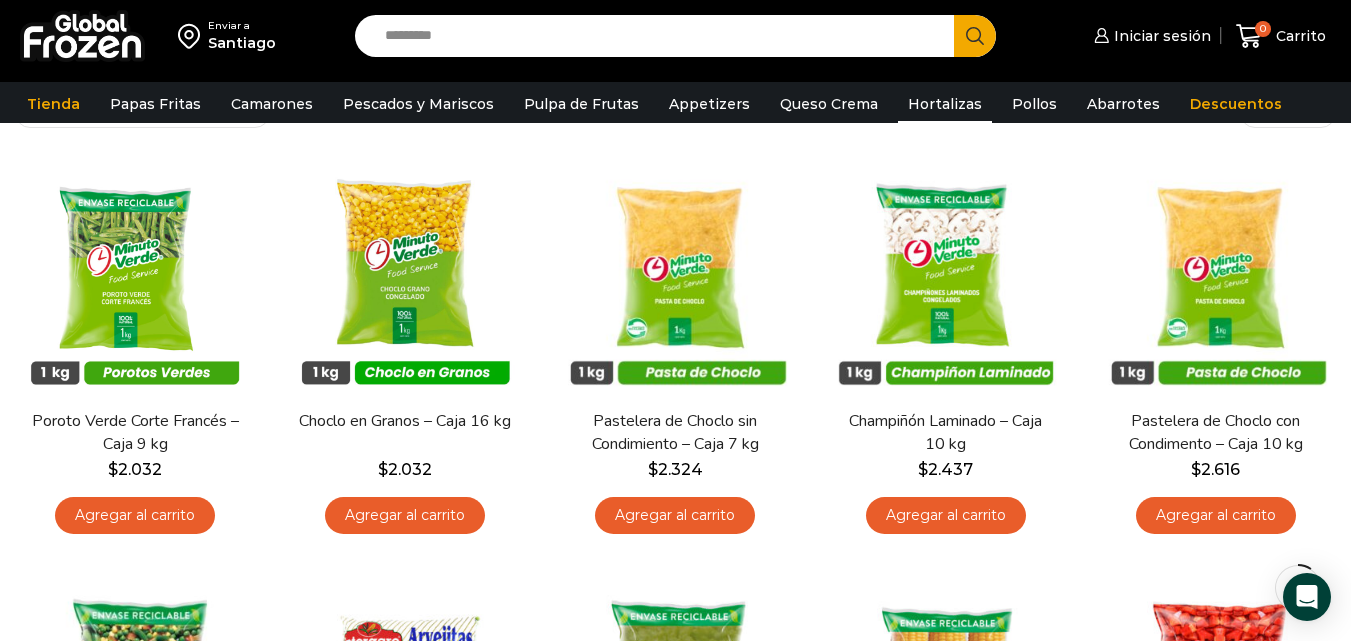 drag, startPoint x: 1358, startPoint y: 41, endPoint x: 1365, endPoint y: 82, distance: 41.59327 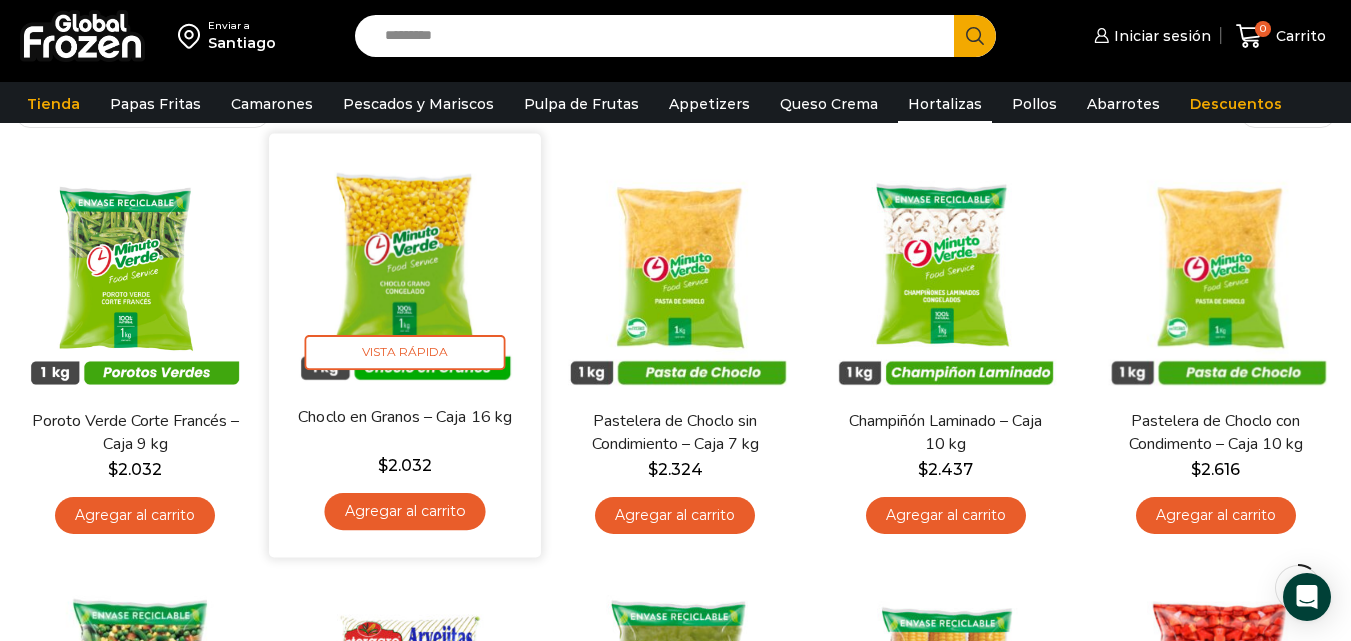 click on "Agregar al carrito" at bounding box center (405, 511) 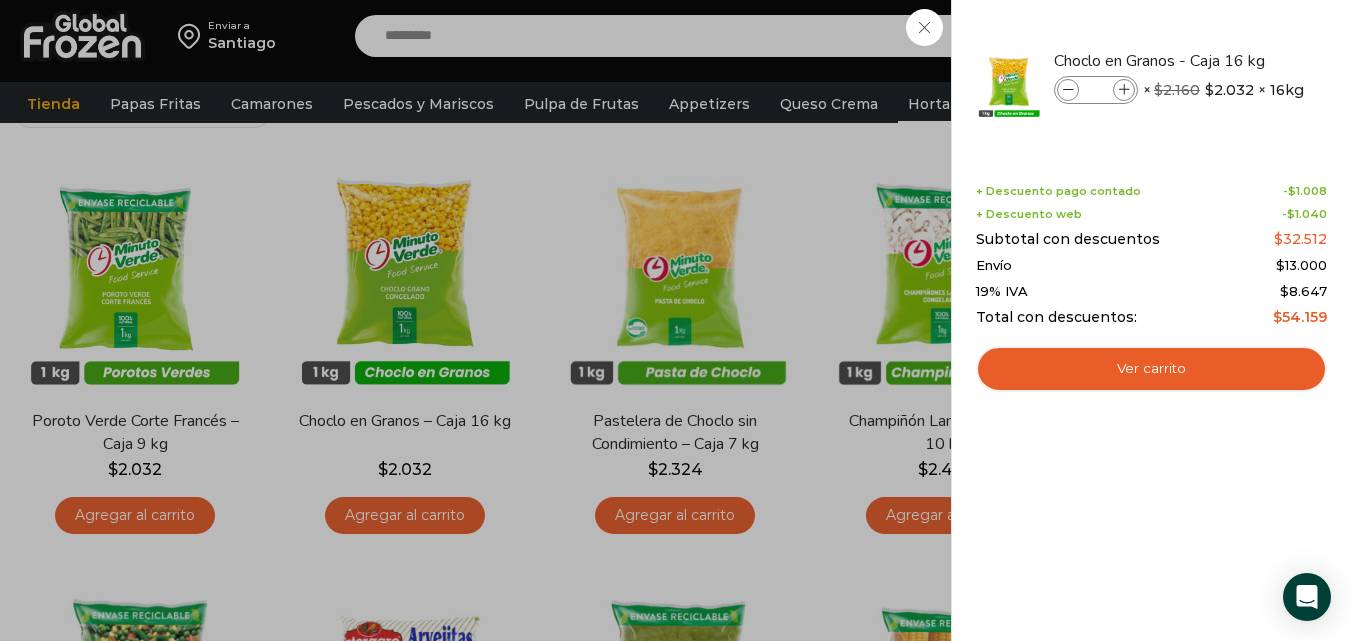 click on "1
[GEOGRAPHIC_DATA]
1
1
Shopping Cart
*" at bounding box center (1281, 36) 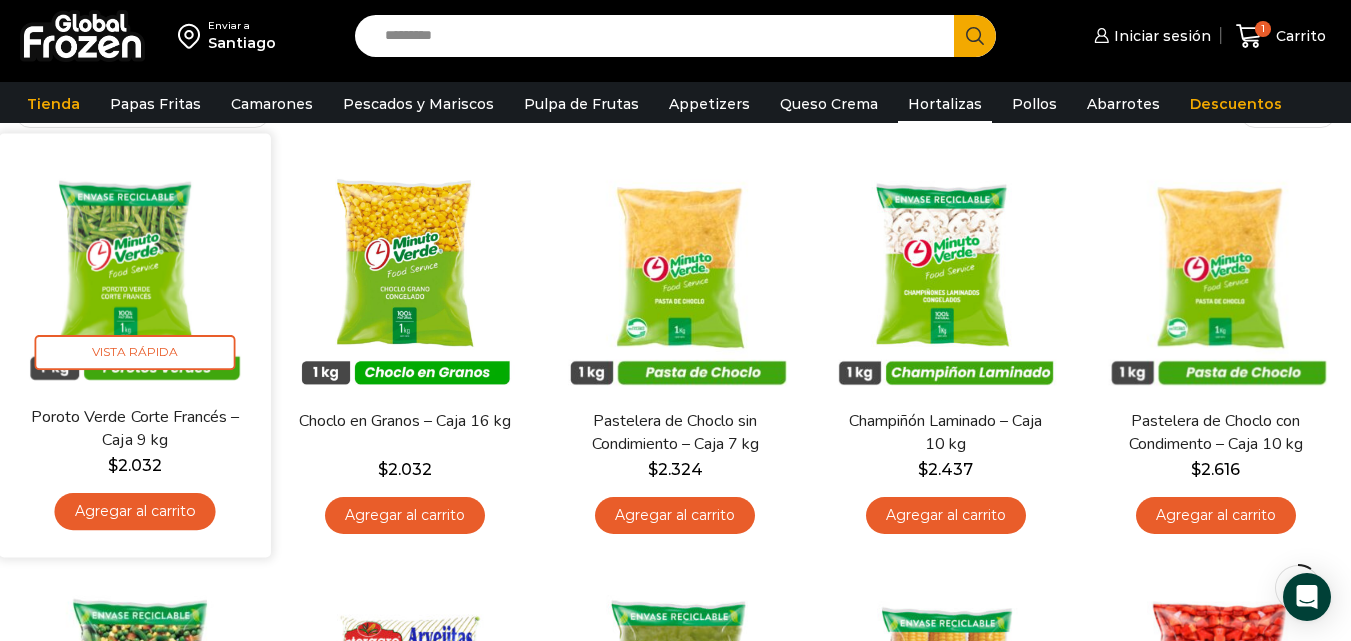click on "Agregar al carrito" at bounding box center [135, 511] 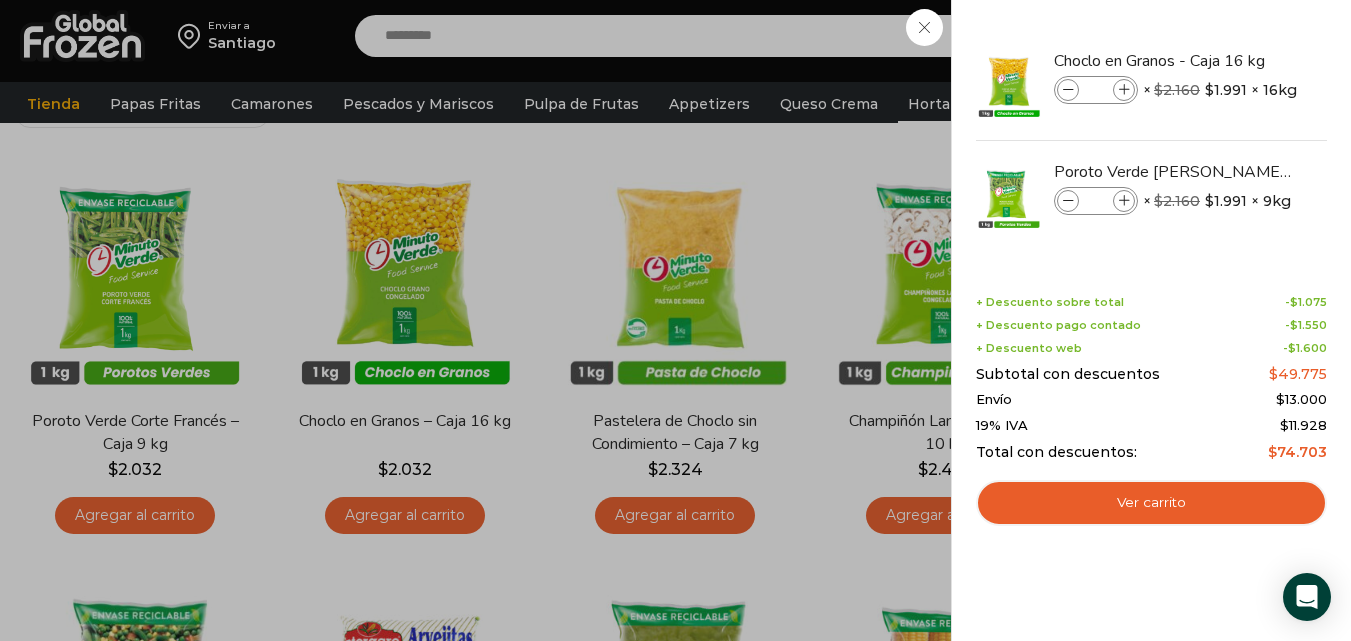 click on "2
[GEOGRAPHIC_DATA]
2
2
Shopping Cart
*" at bounding box center (1281, 36) 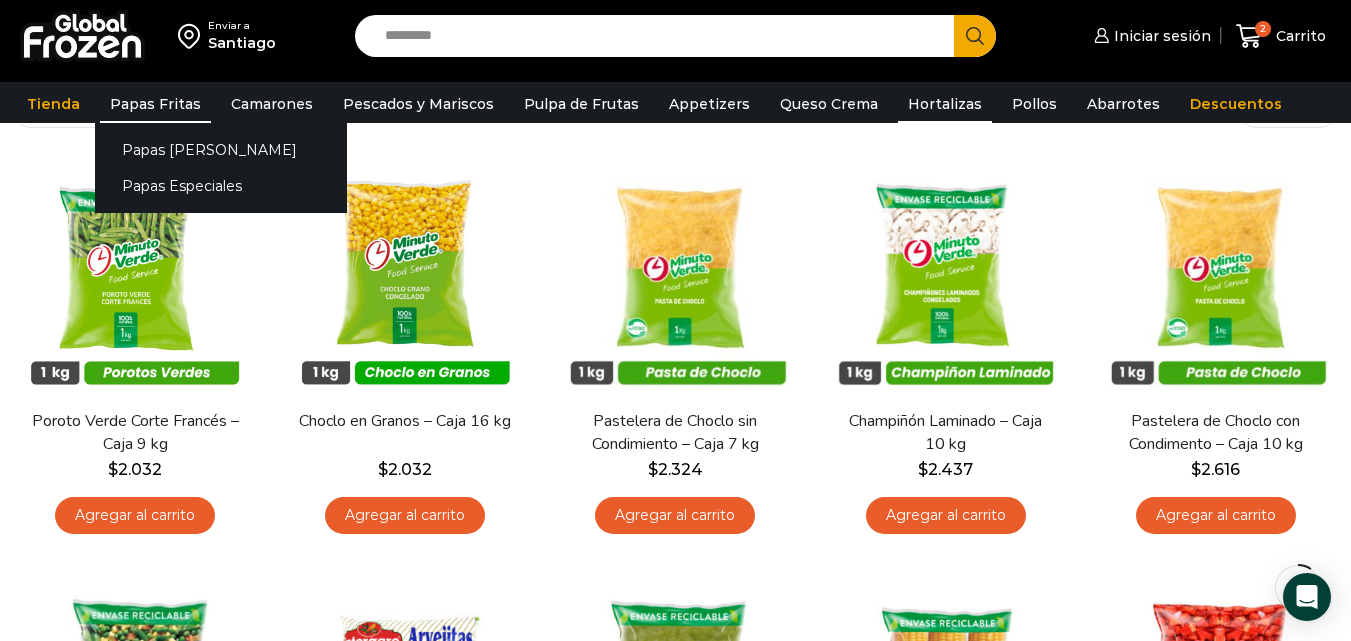 click on "Papas Fritas" at bounding box center [155, 104] 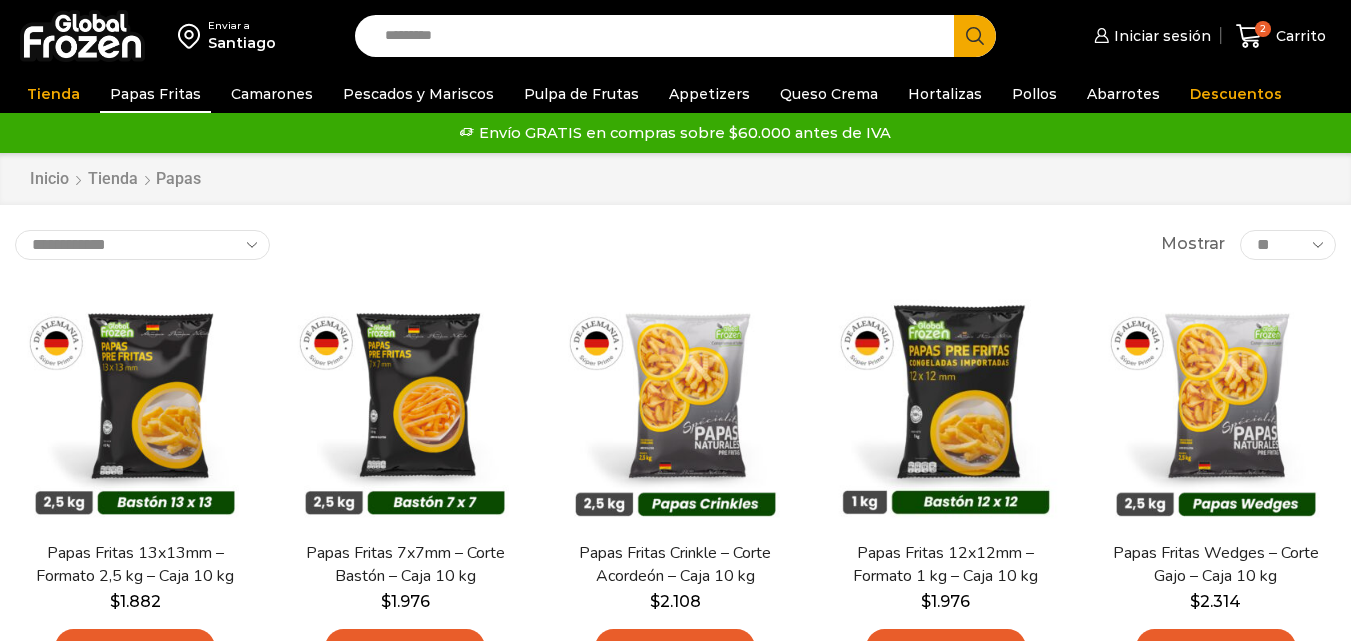scroll, scrollTop: 0, scrollLeft: 0, axis: both 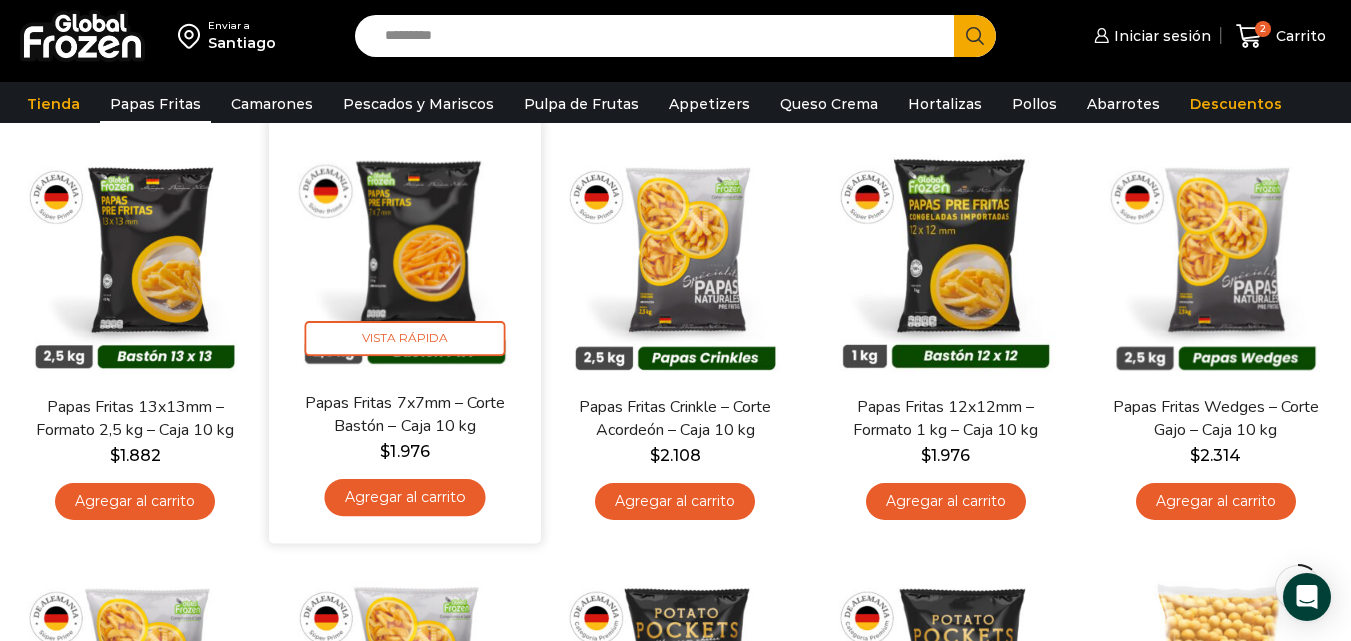click on "Agregar al carrito" at bounding box center (405, 497) 